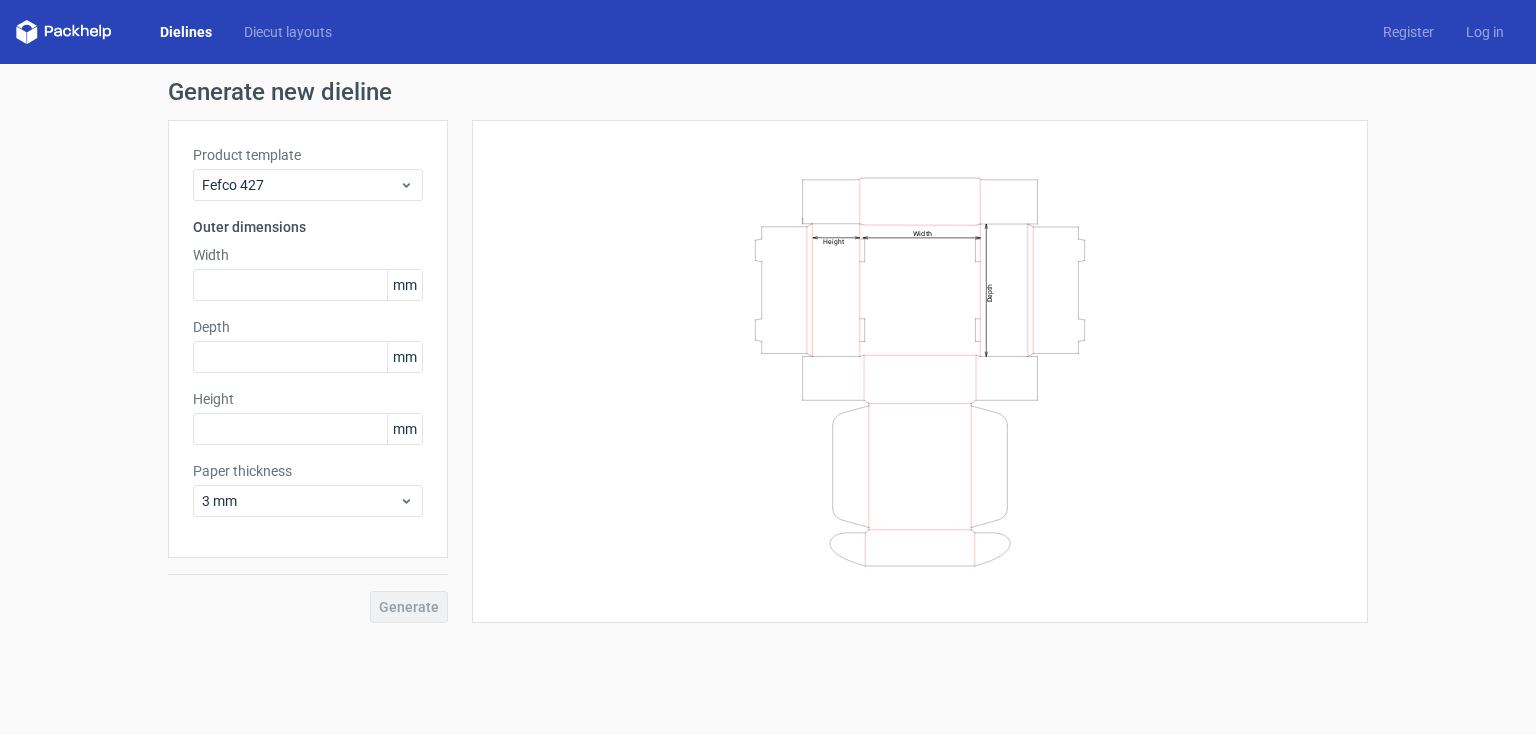 scroll, scrollTop: 0, scrollLeft: 0, axis: both 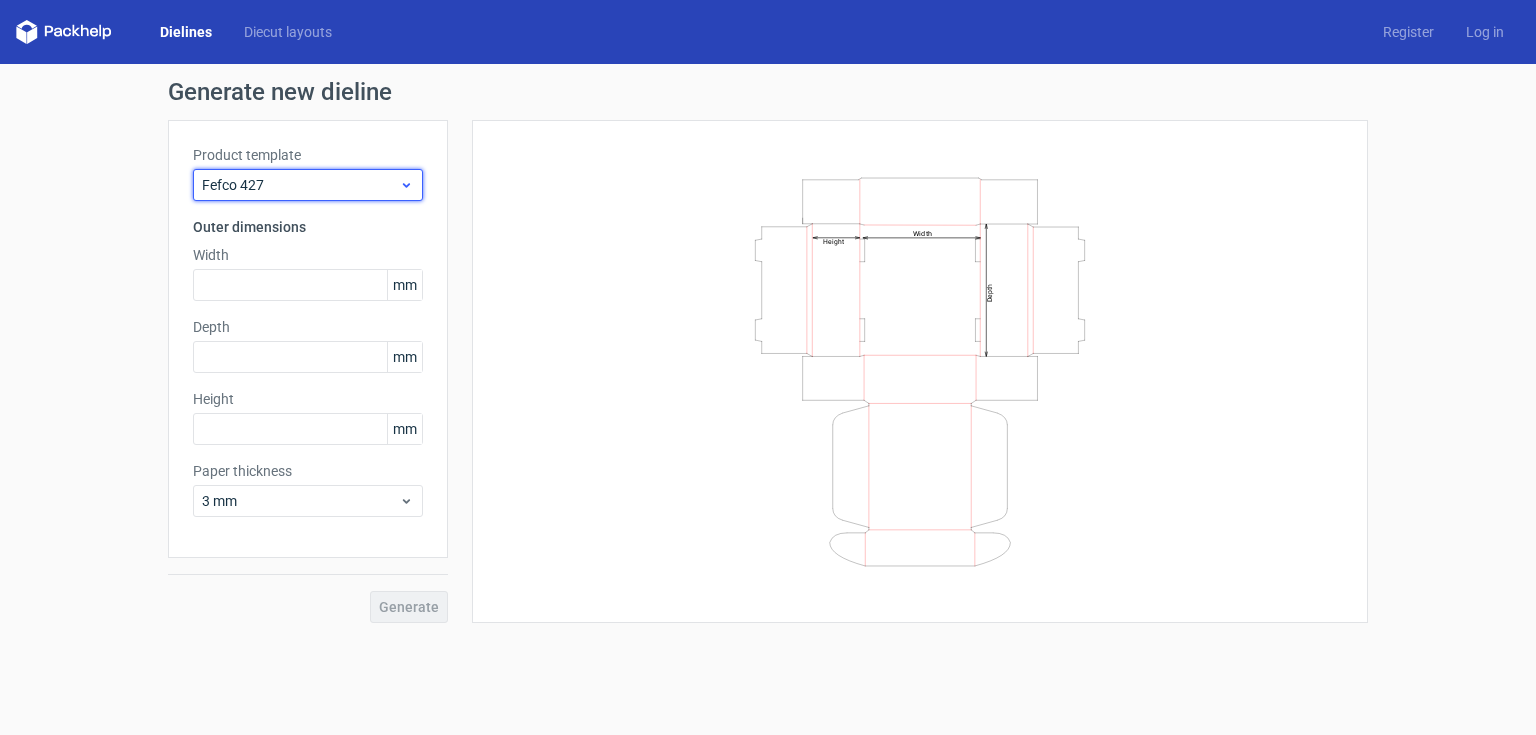 click on "Fefco 427" at bounding box center (300, 185) 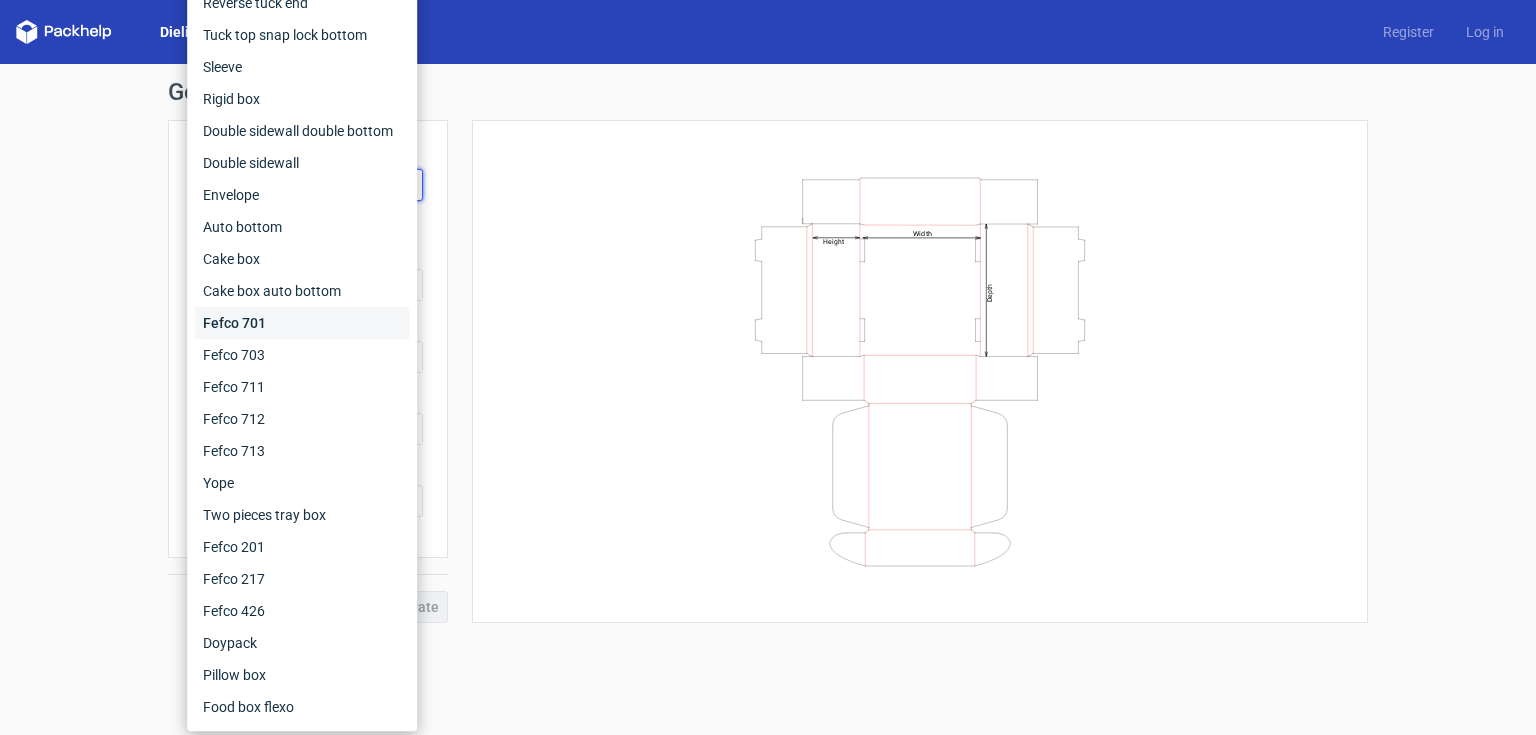 click on "Fefco 701" at bounding box center [302, 323] 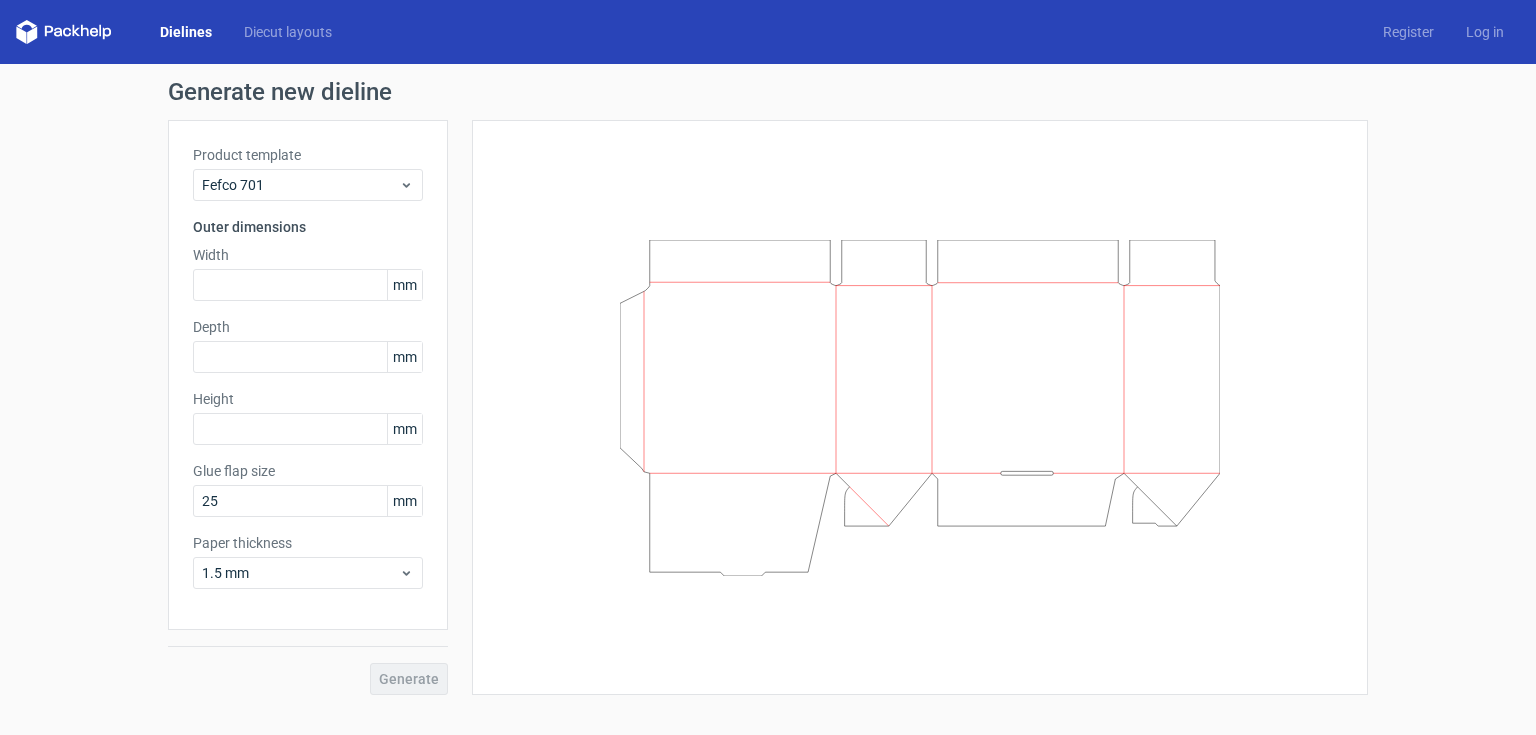 click on "Product template Fefco 701 Outer dimensions Width mm Depth mm Height mm Glue flap size 25 mm Paper thickness 1.5 mm" at bounding box center [308, 375] 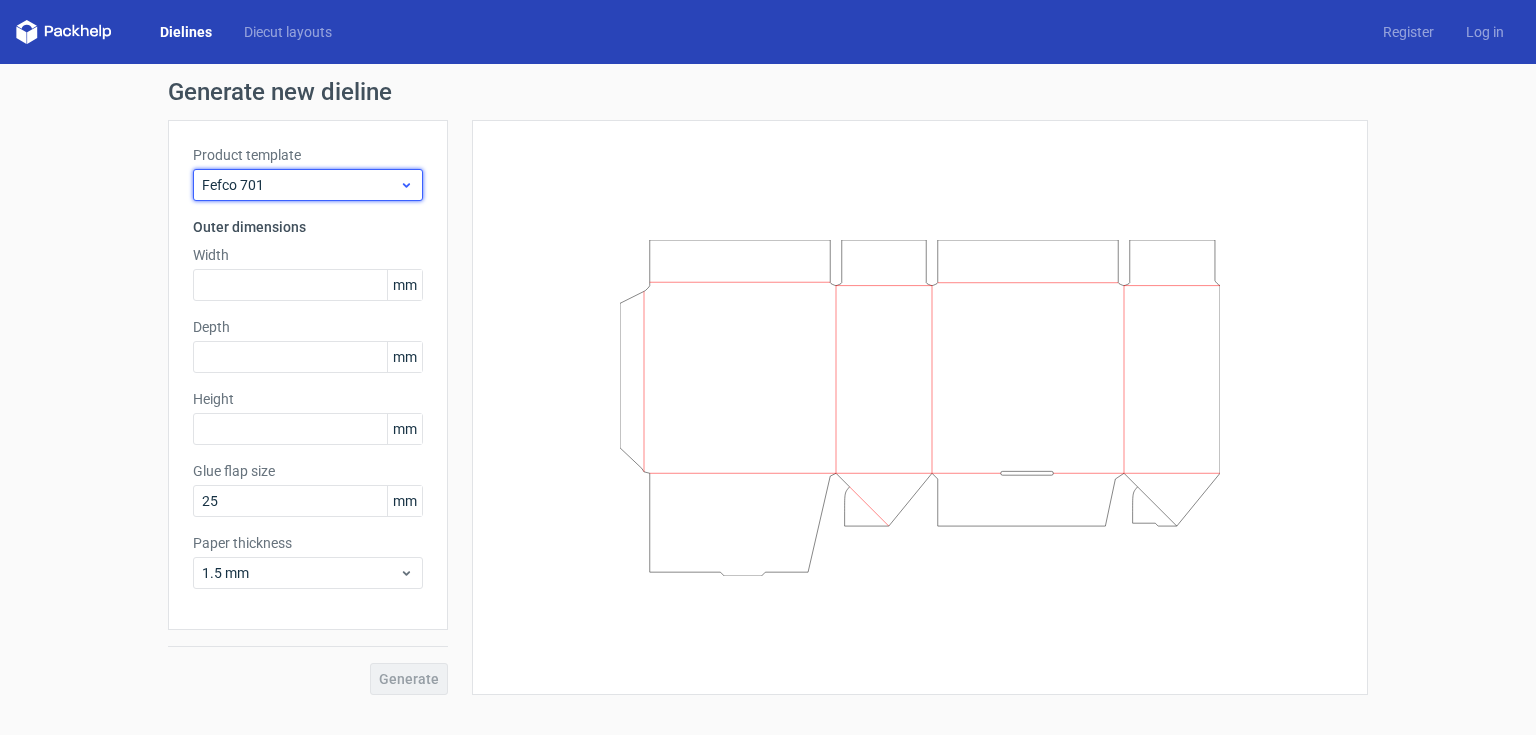 click on "Fefco 701" at bounding box center (300, 185) 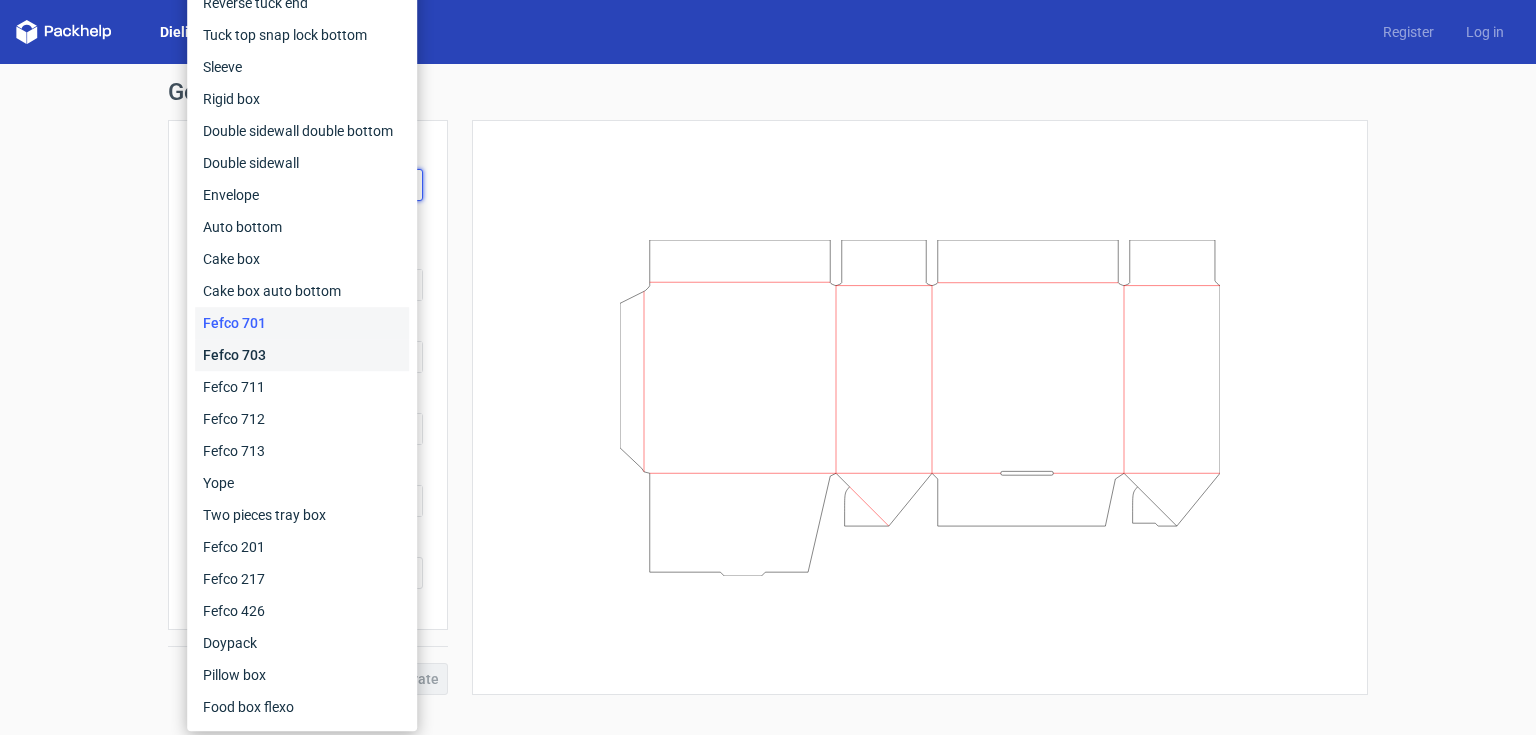 click on "Fefco 703" at bounding box center (302, 355) 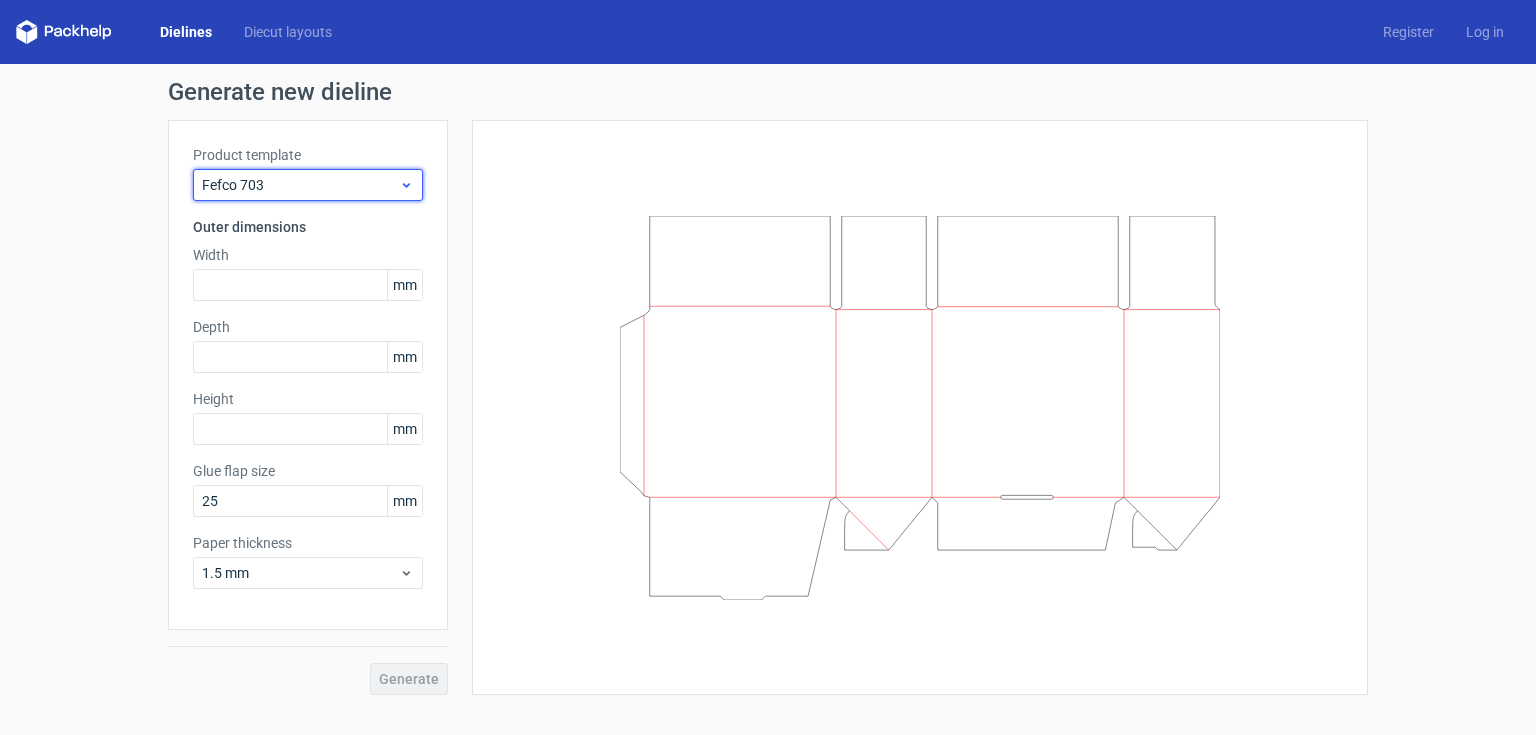 click on "Fefco 703" at bounding box center (308, 185) 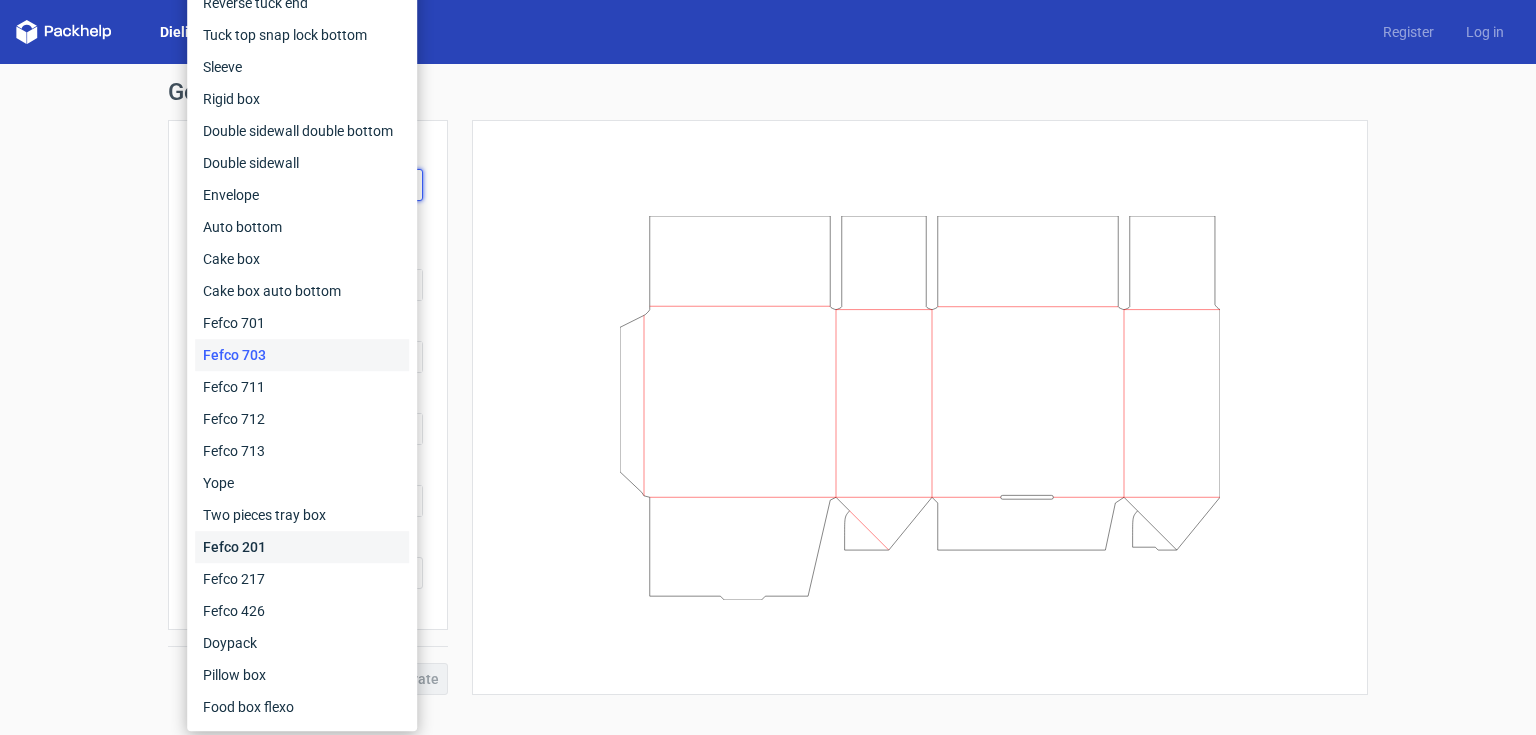 click on "Fefco 201" at bounding box center [302, 547] 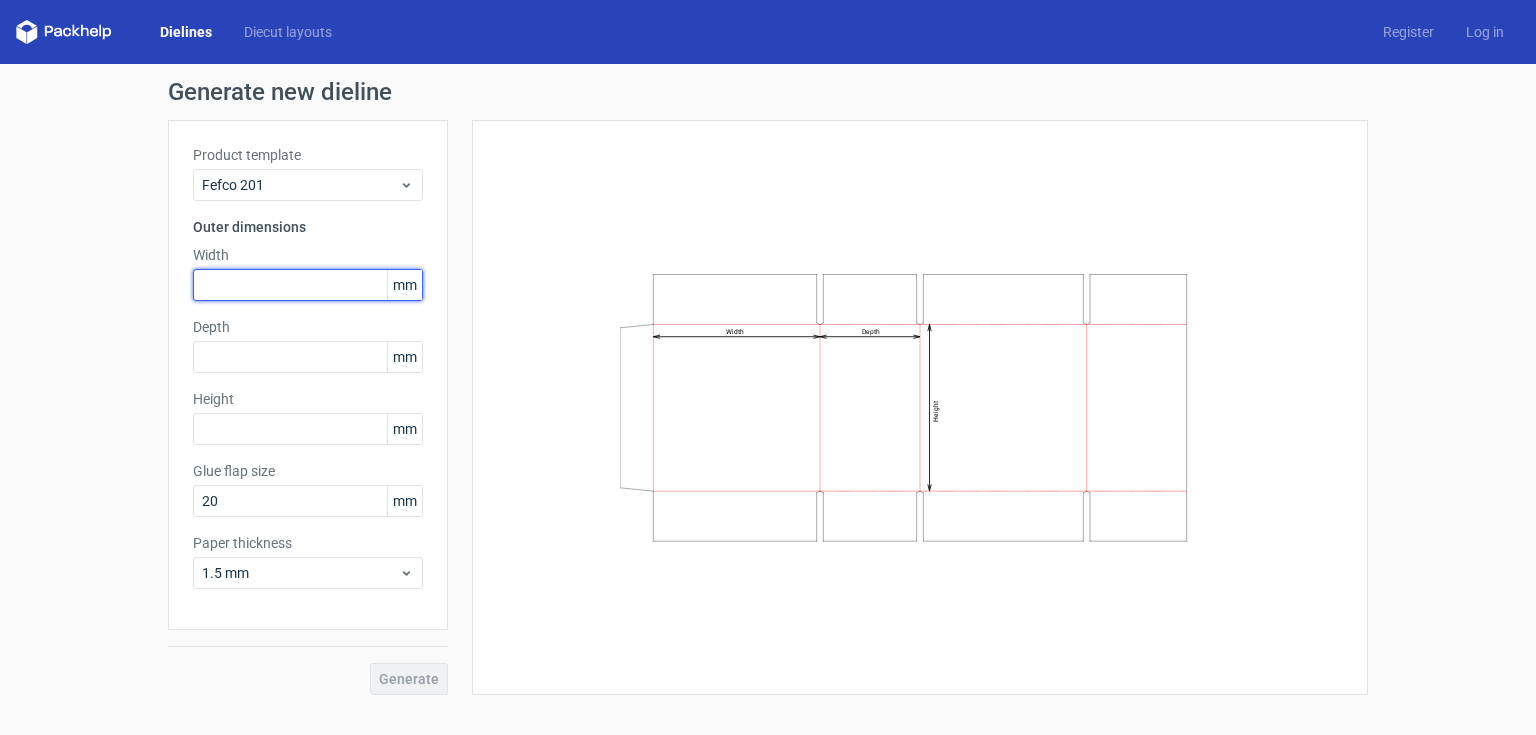 click at bounding box center (308, 285) 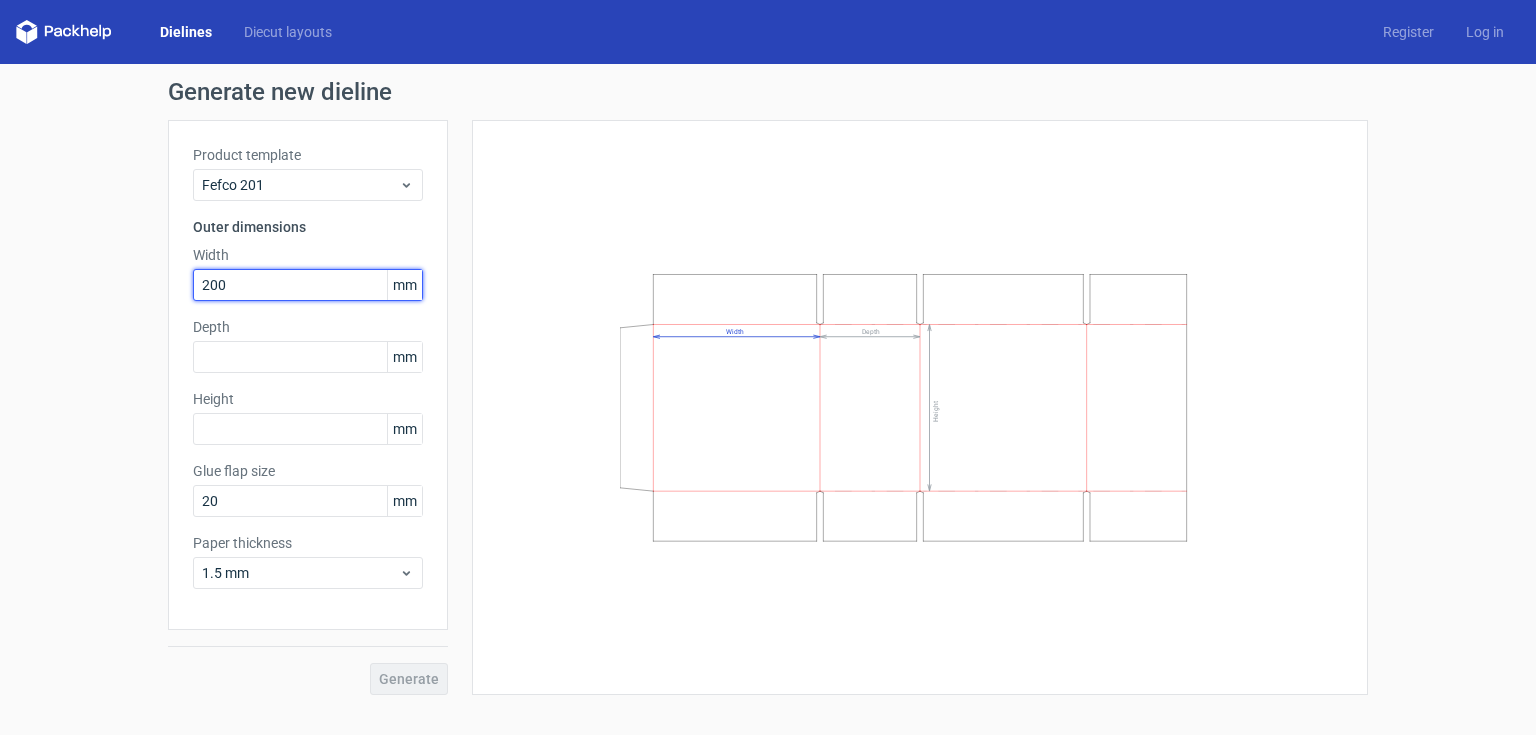 type on "200" 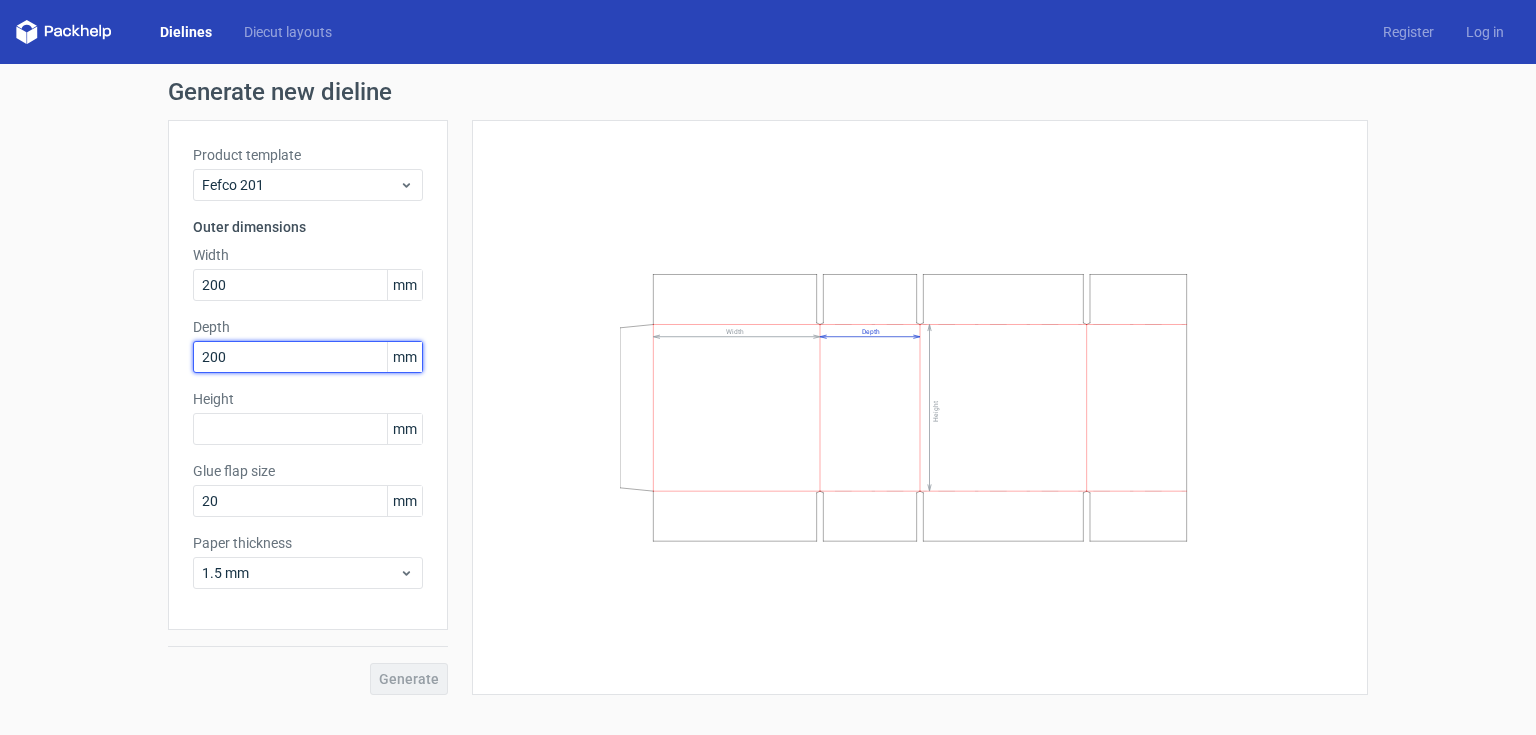 type on "200" 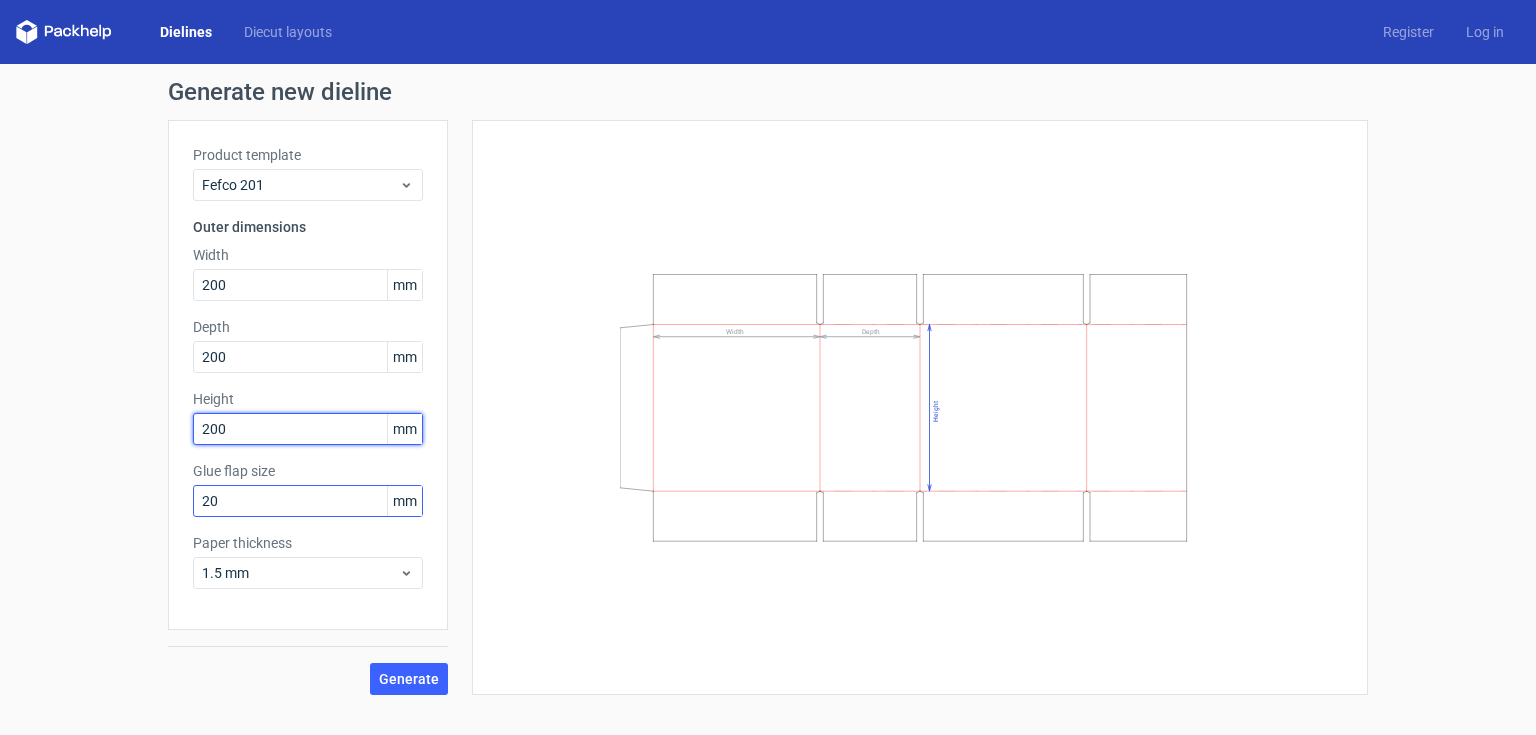 type on "200" 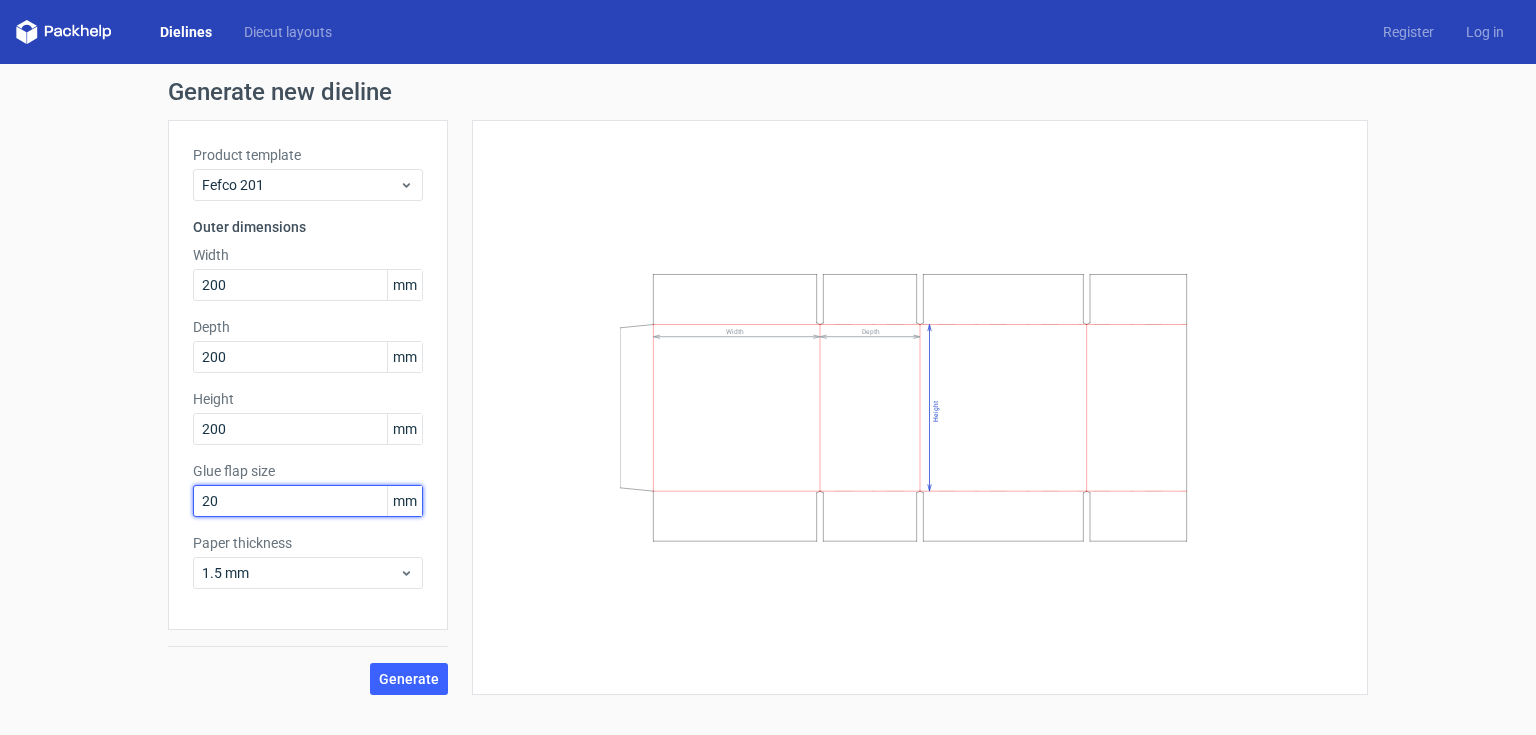 click on "20" at bounding box center [308, 501] 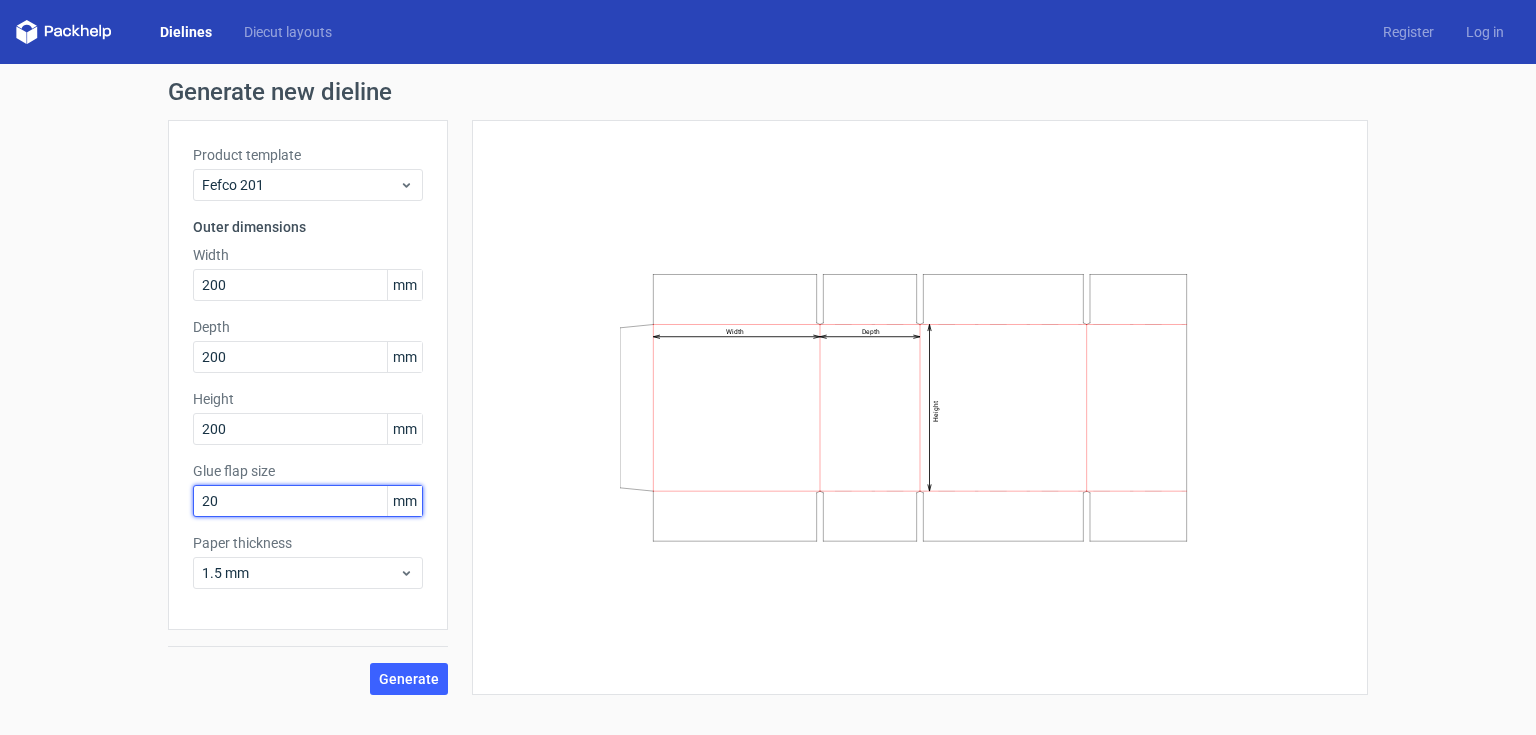 click on "20" at bounding box center (308, 501) 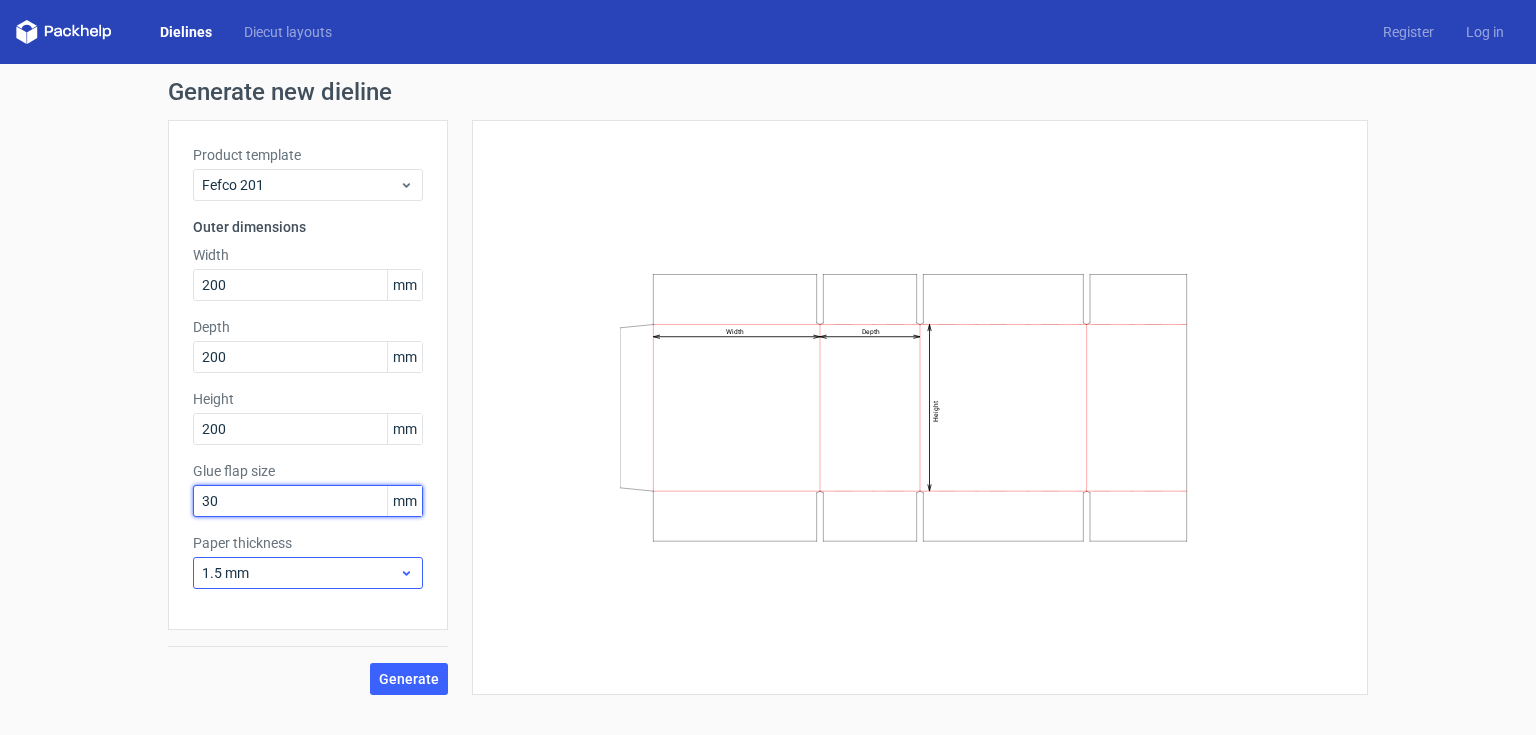type on "30" 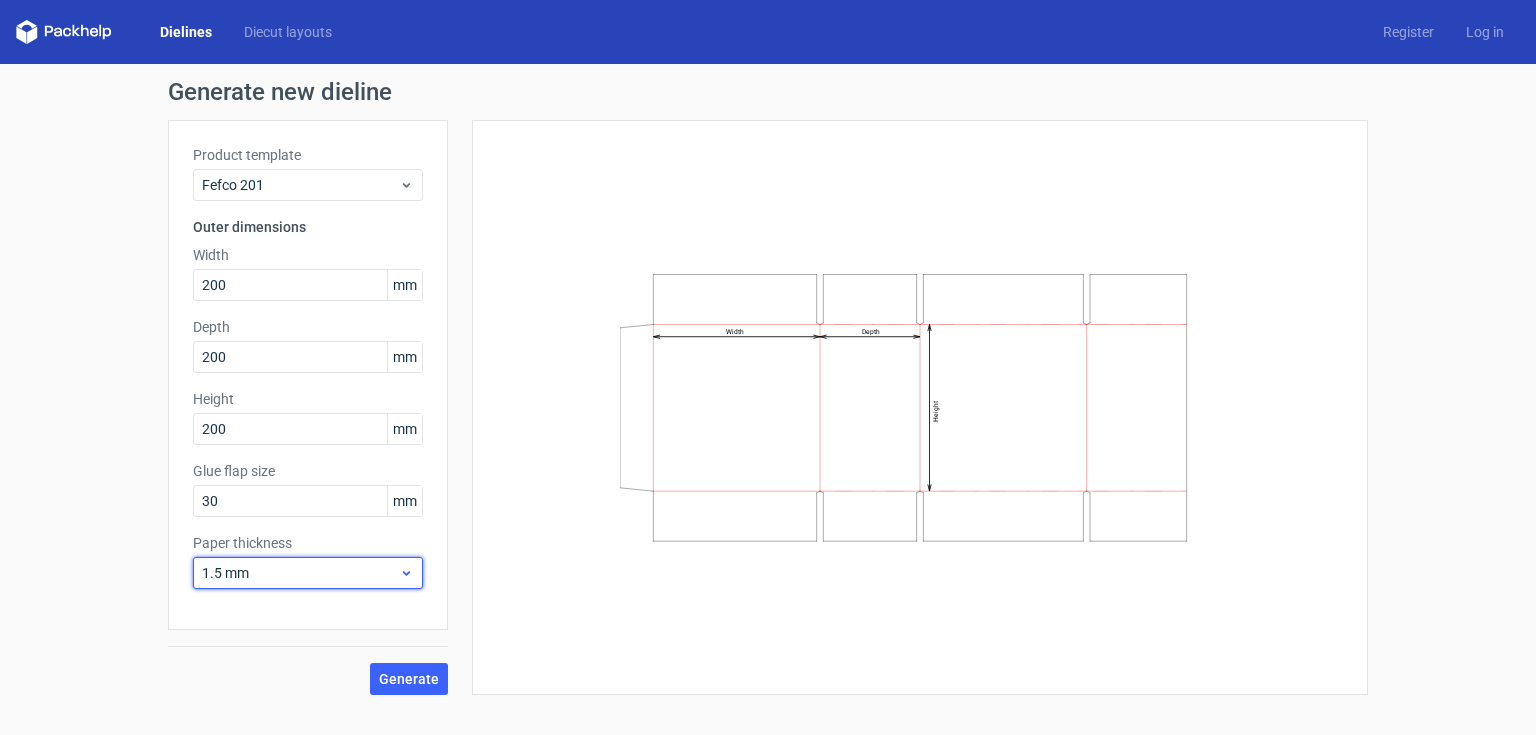 click on "1.5 mm" at bounding box center (300, 573) 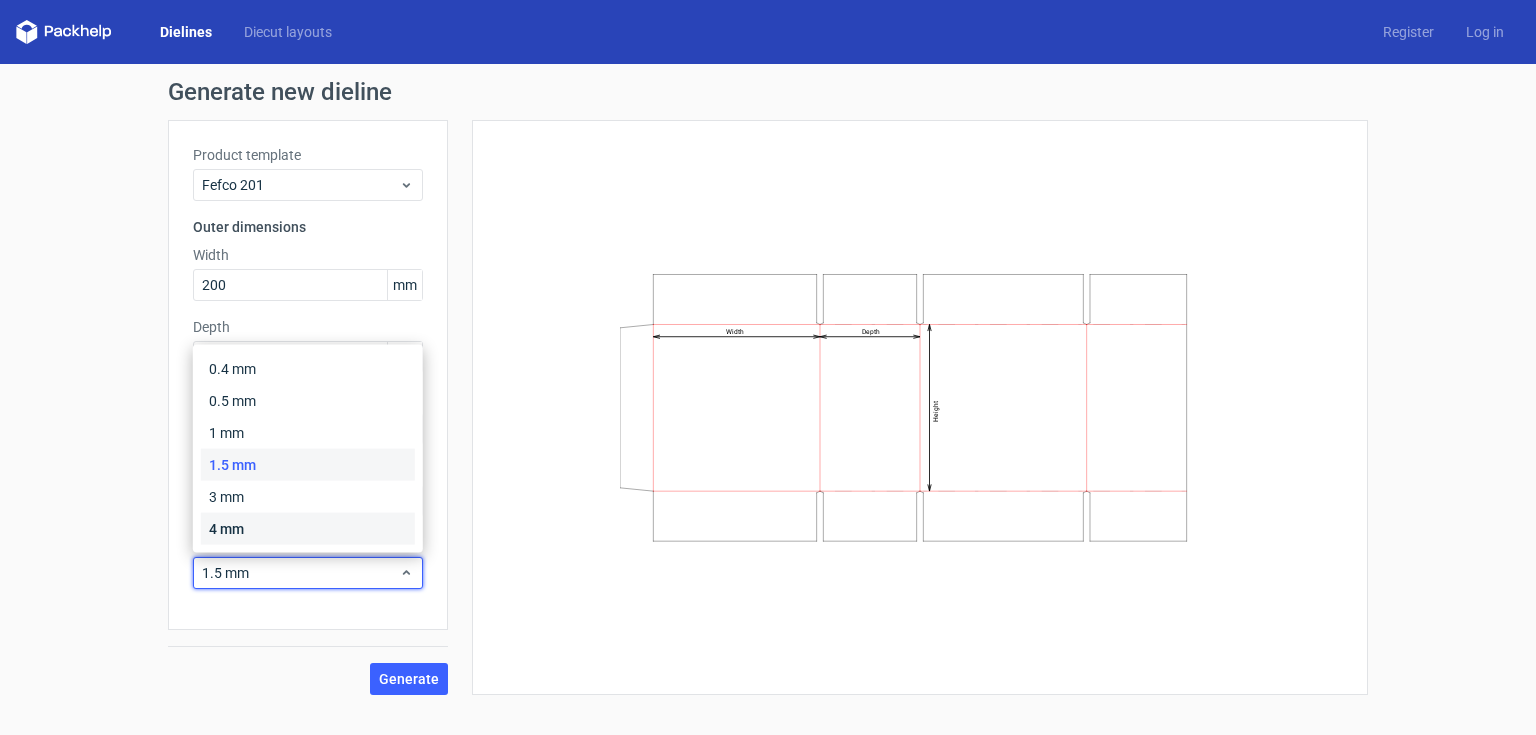 click on "4 mm" at bounding box center [308, 529] 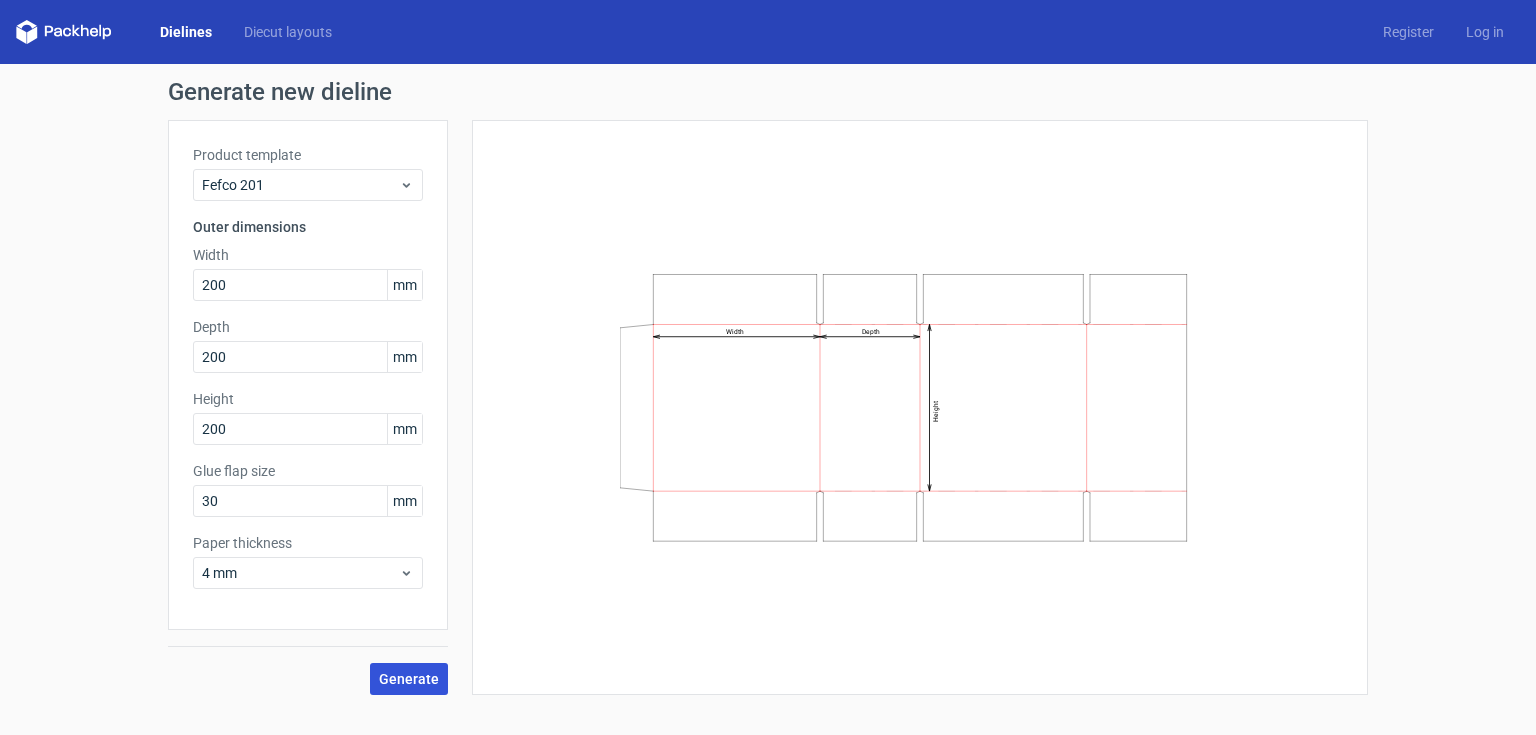 click on "Generate" at bounding box center (409, 679) 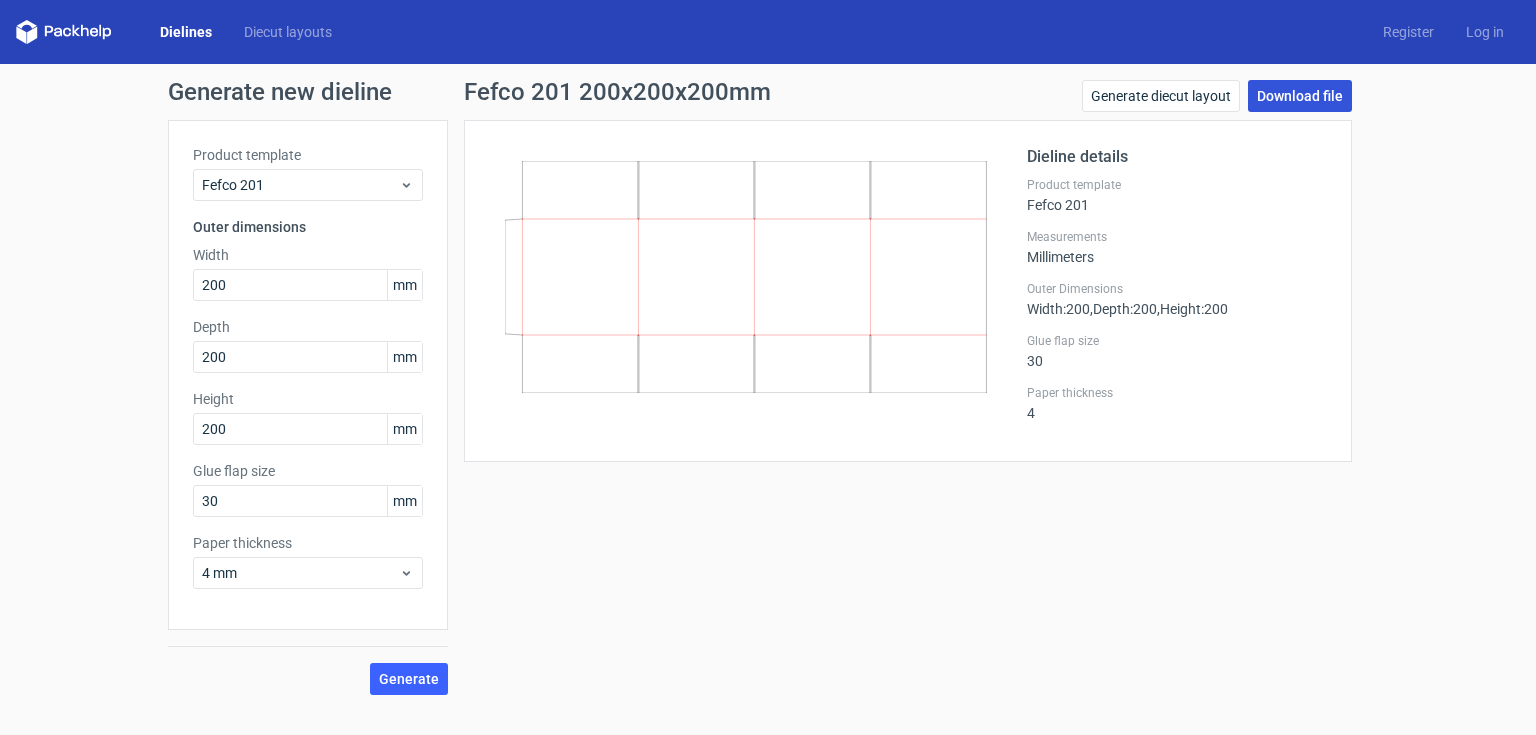 click on "Download file" at bounding box center [1300, 96] 